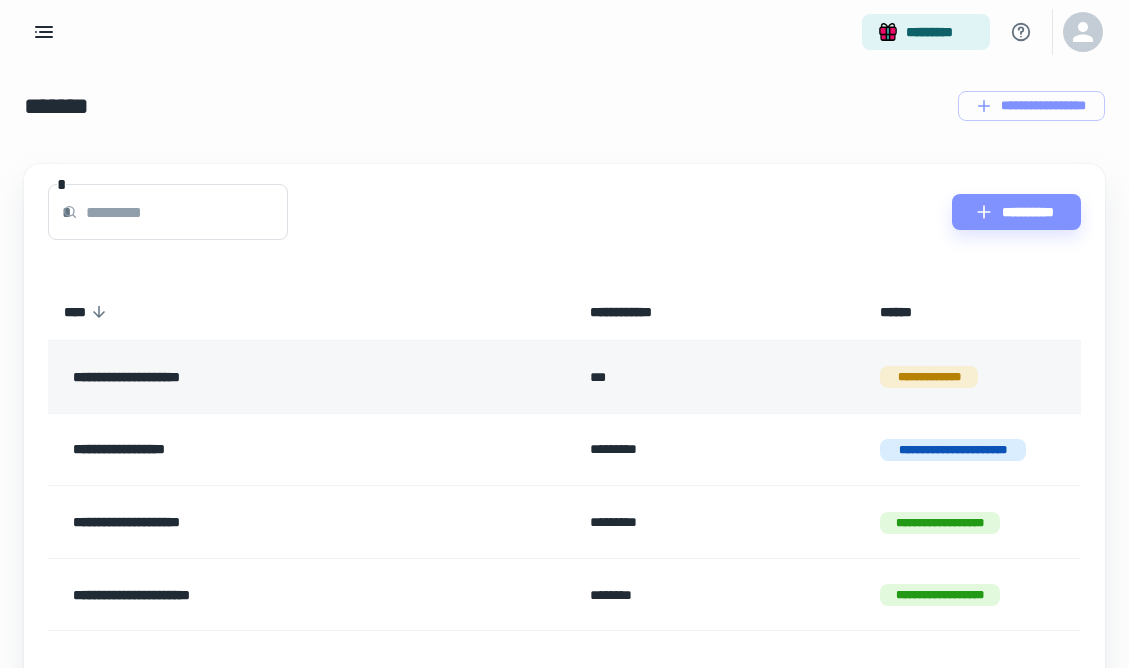 scroll, scrollTop: 0, scrollLeft: 0, axis: both 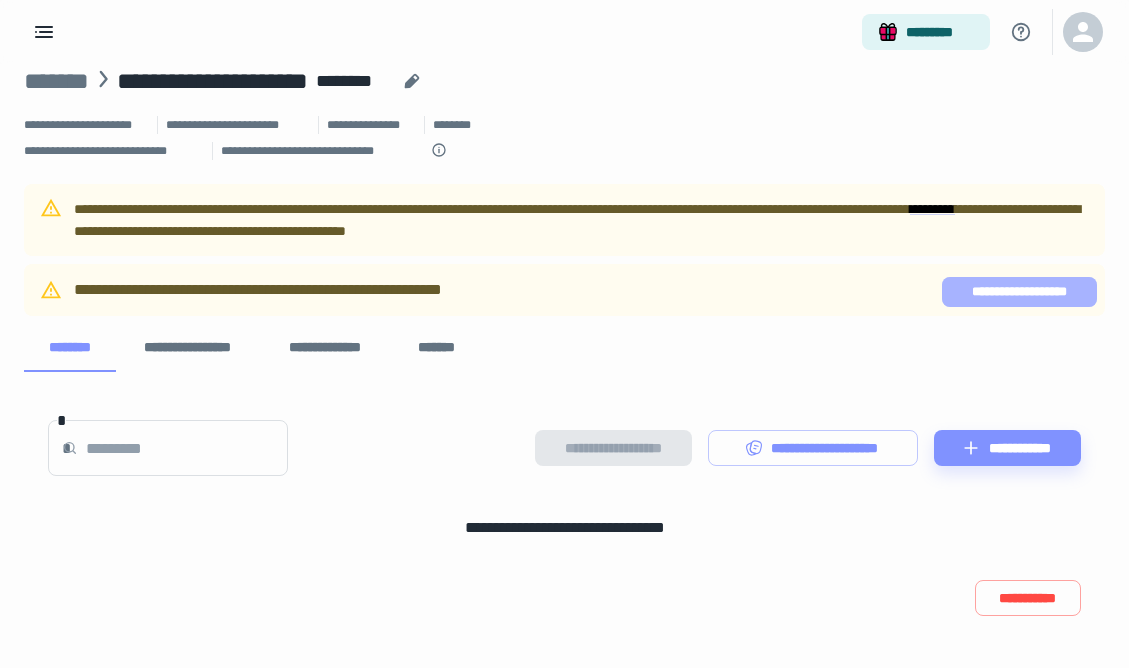 click on "**********" at bounding box center [1019, 292] 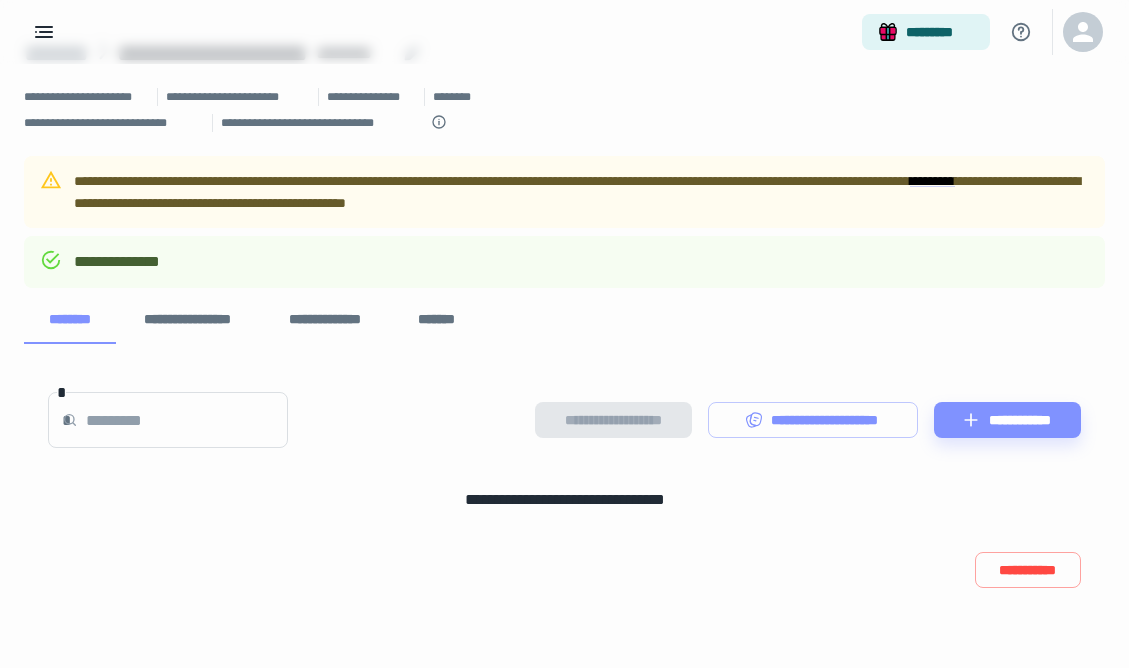 scroll, scrollTop: 0, scrollLeft: 0, axis: both 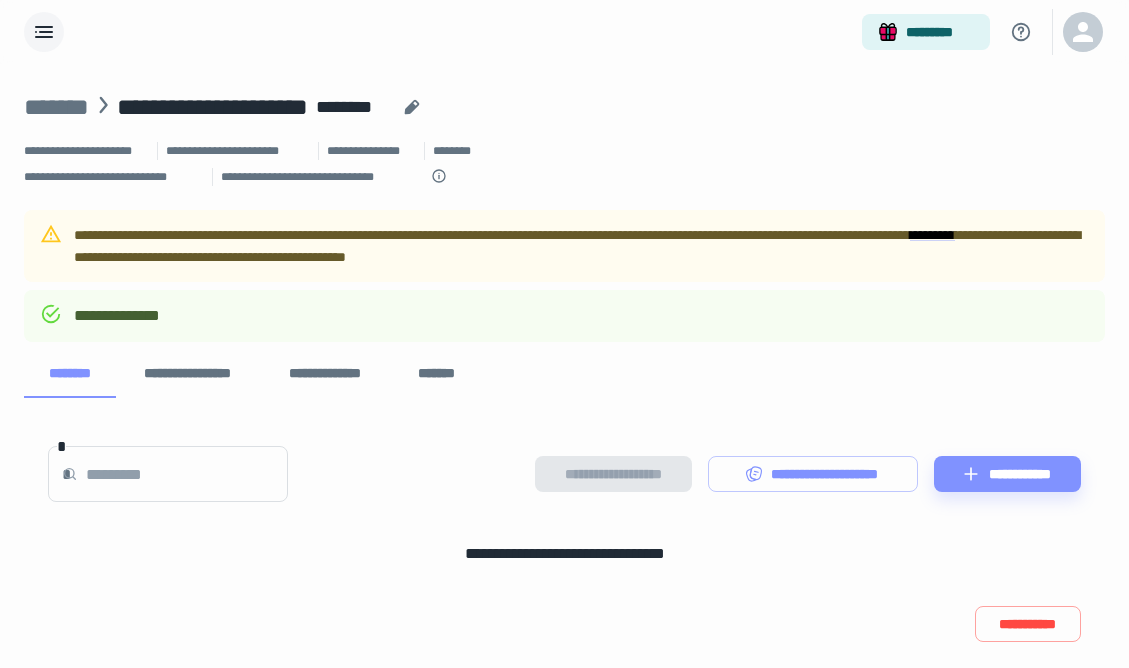 click 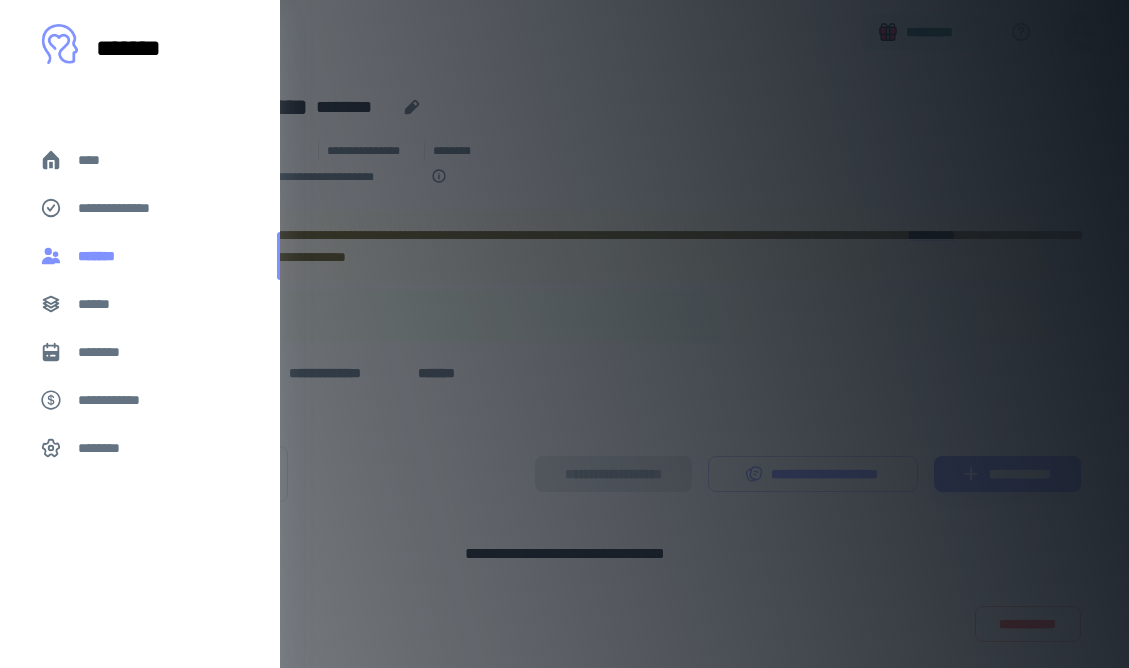 click on "*******" at bounding box center [101, 256] 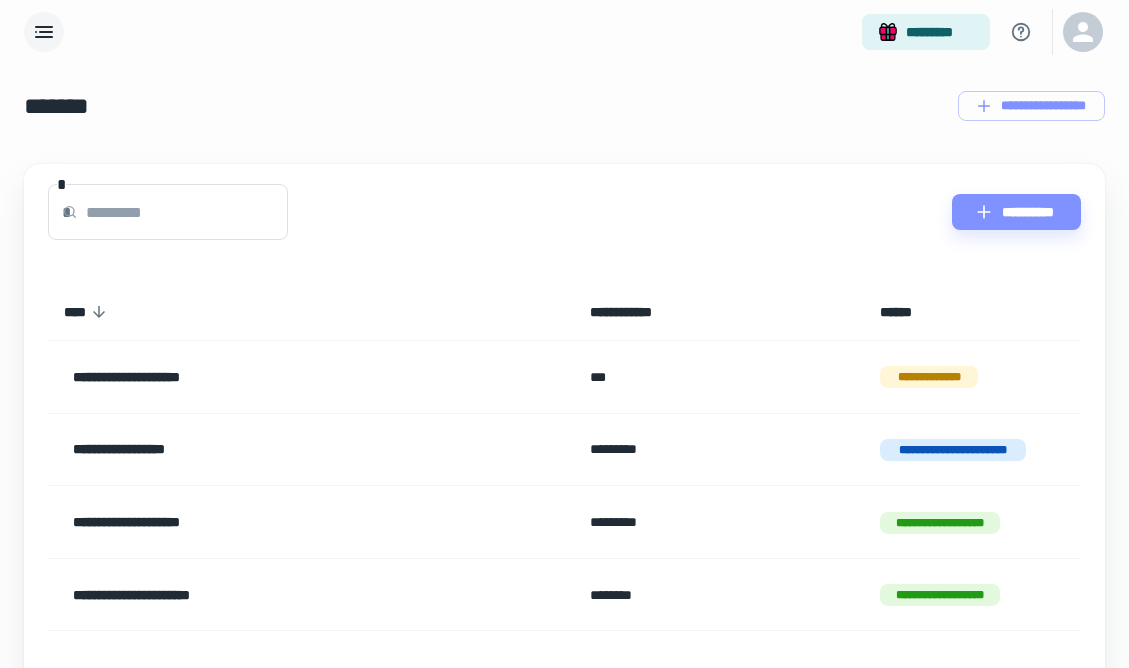 click on "**********" at bounding box center (263, 377) 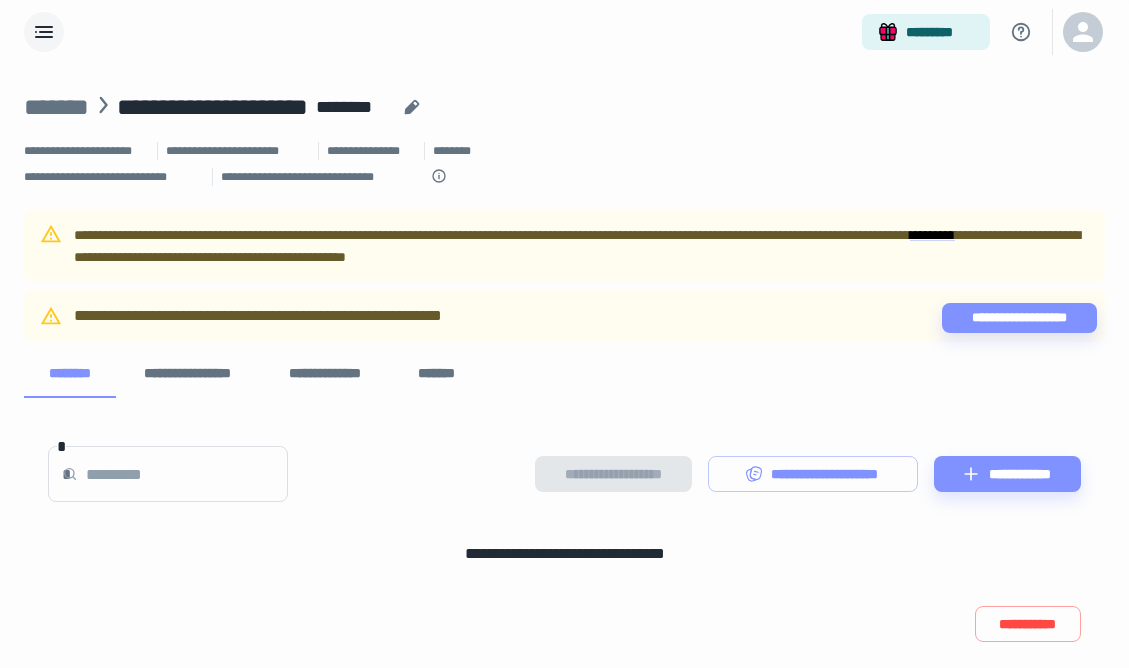 scroll, scrollTop: 54, scrollLeft: 0, axis: vertical 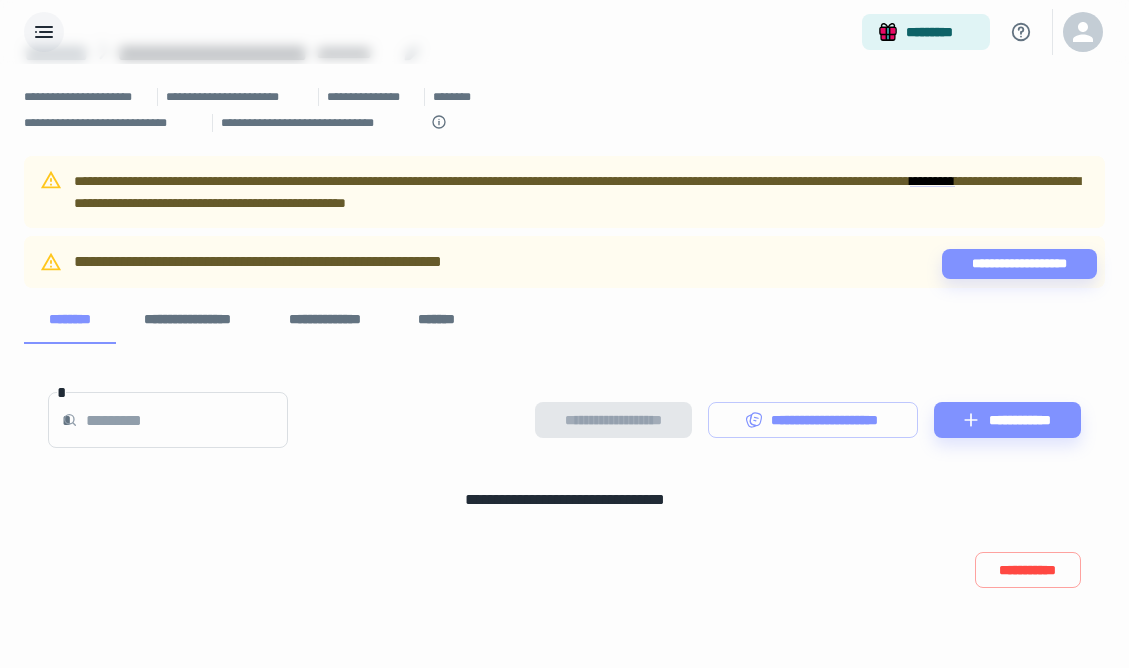 click on "**********" at bounding box center (325, 320) 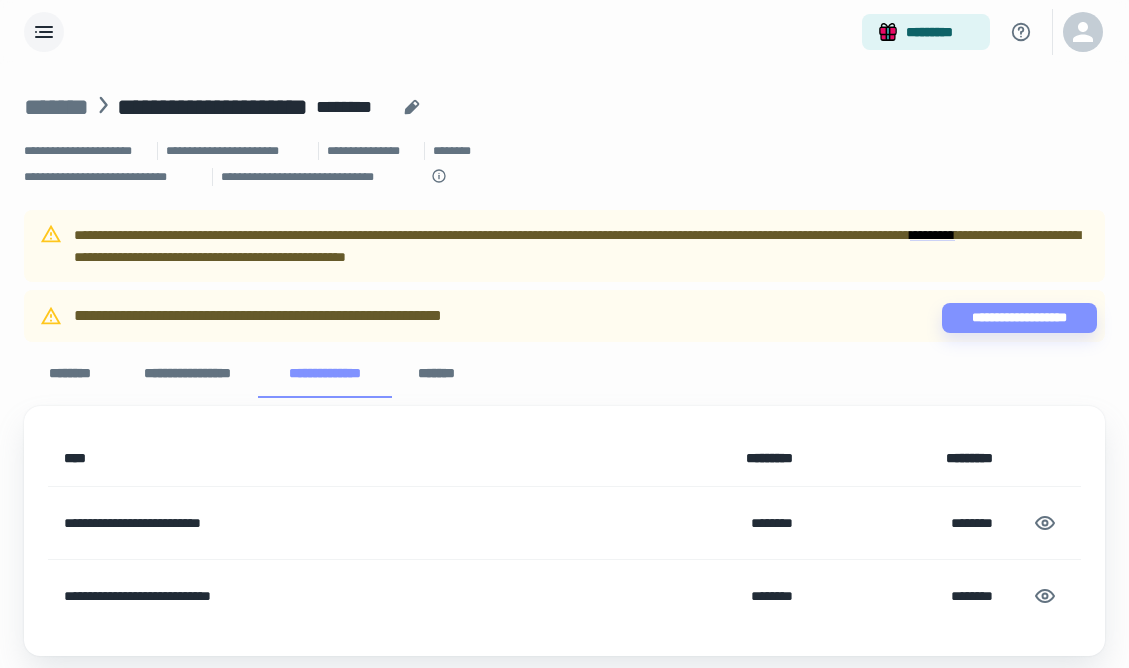 scroll, scrollTop: 68, scrollLeft: 0, axis: vertical 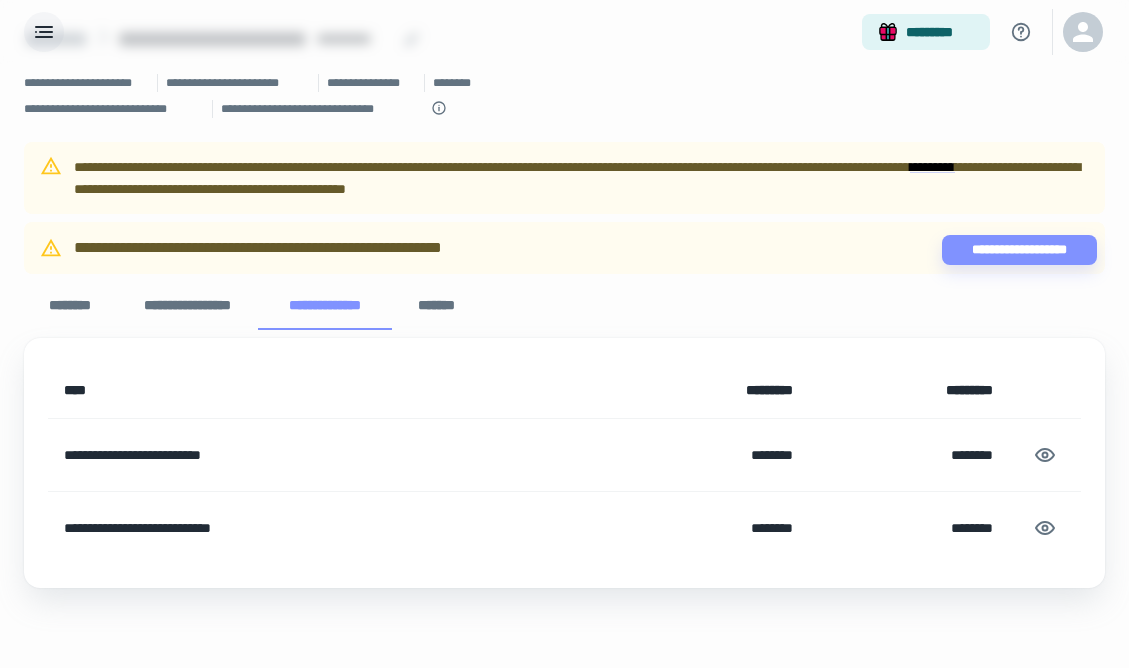 click on "**********" at bounding box center [328, 455] 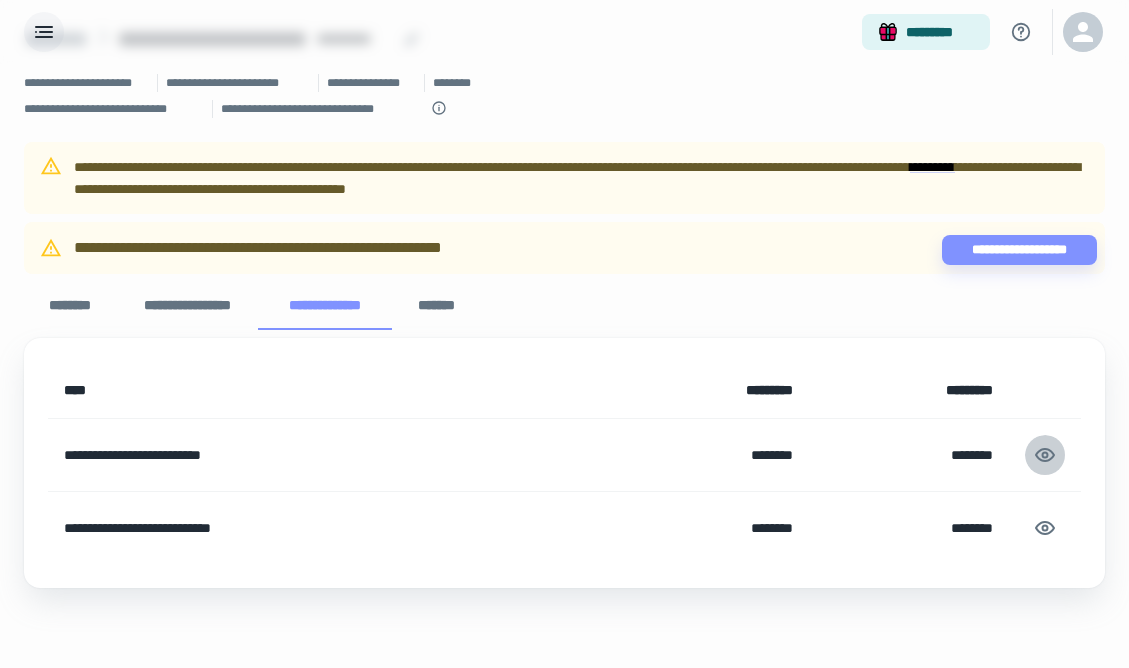 click 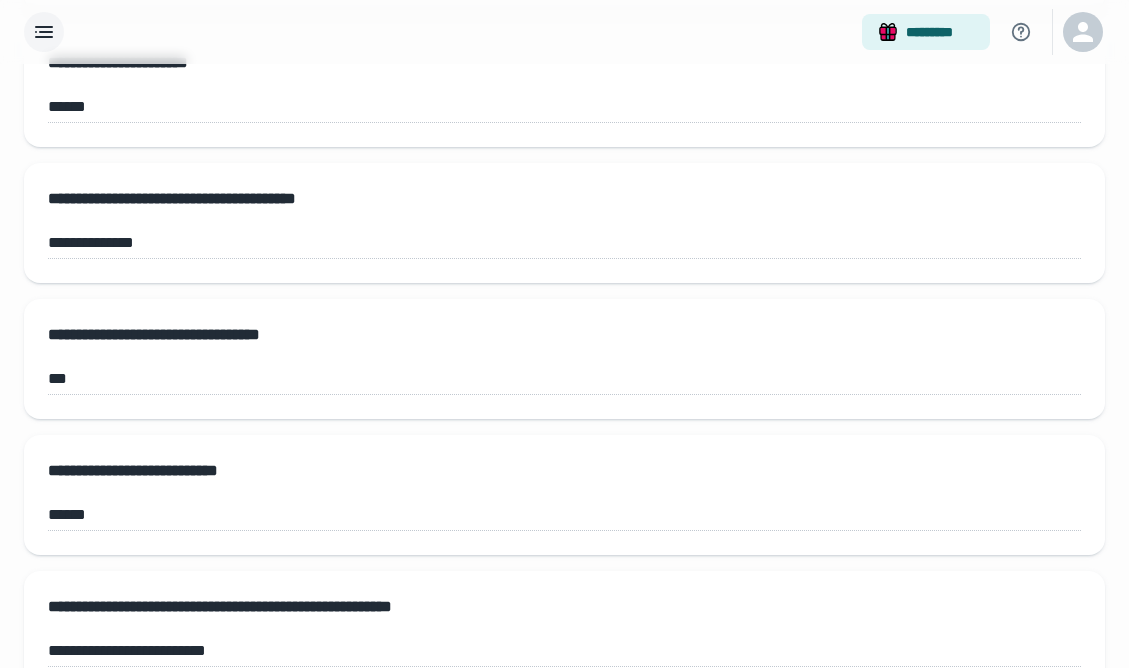 scroll, scrollTop: 0, scrollLeft: 0, axis: both 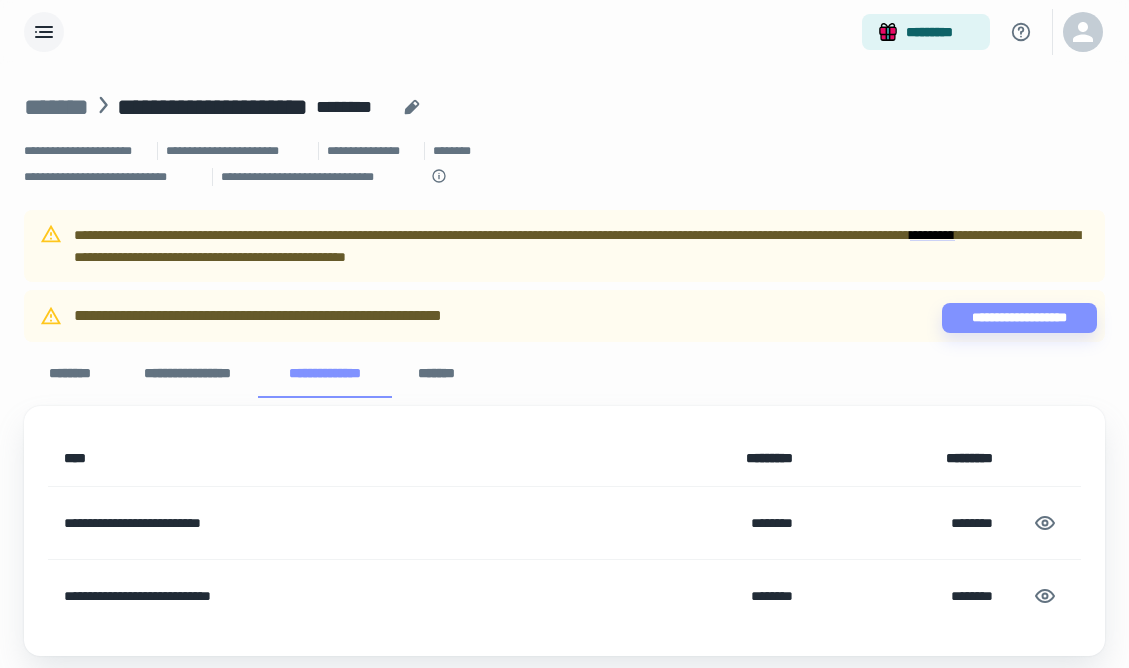 click on "*******" at bounding box center [437, 374] 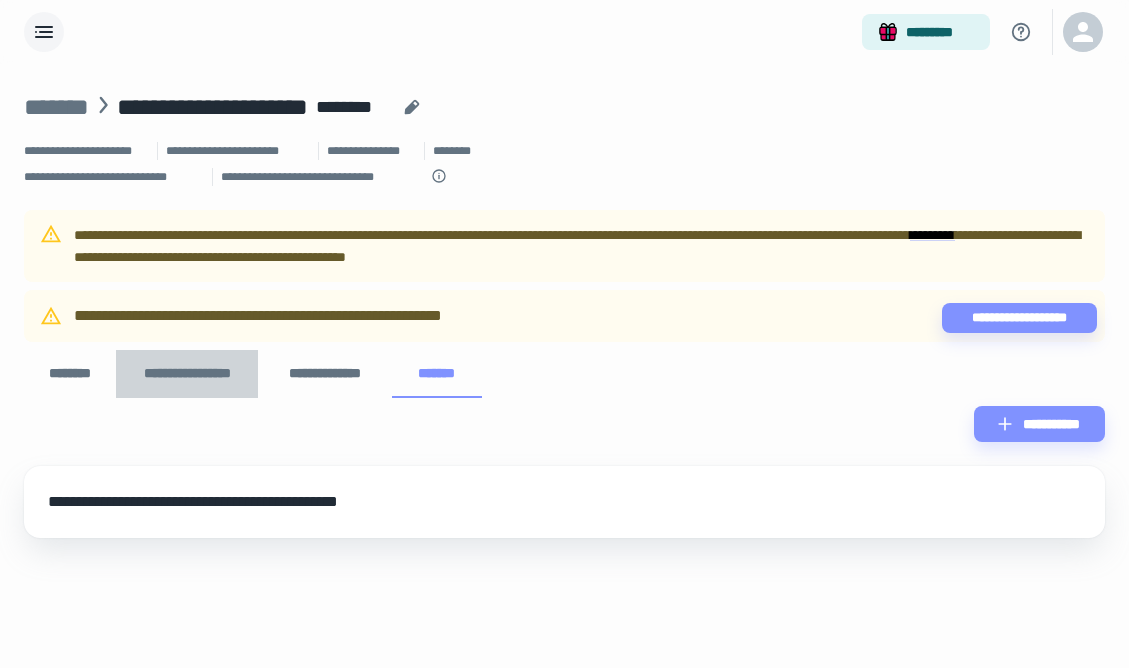 click on "**********" at bounding box center (187, 374) 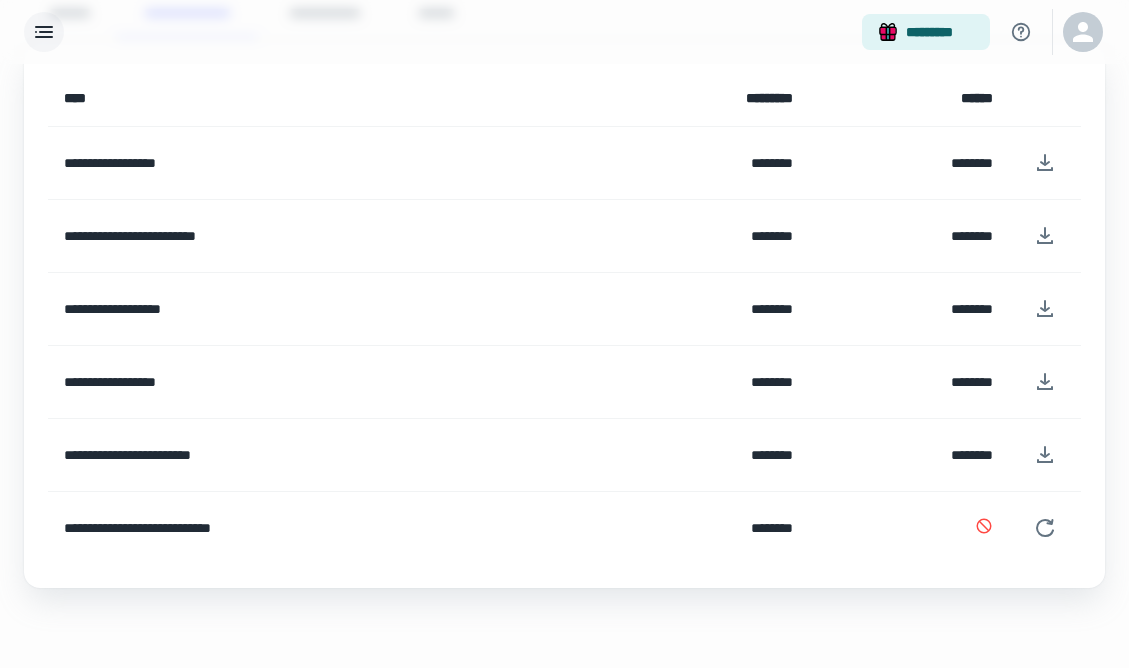 scroll, scrollTop: 0, scrollLeft: 0, axis: both 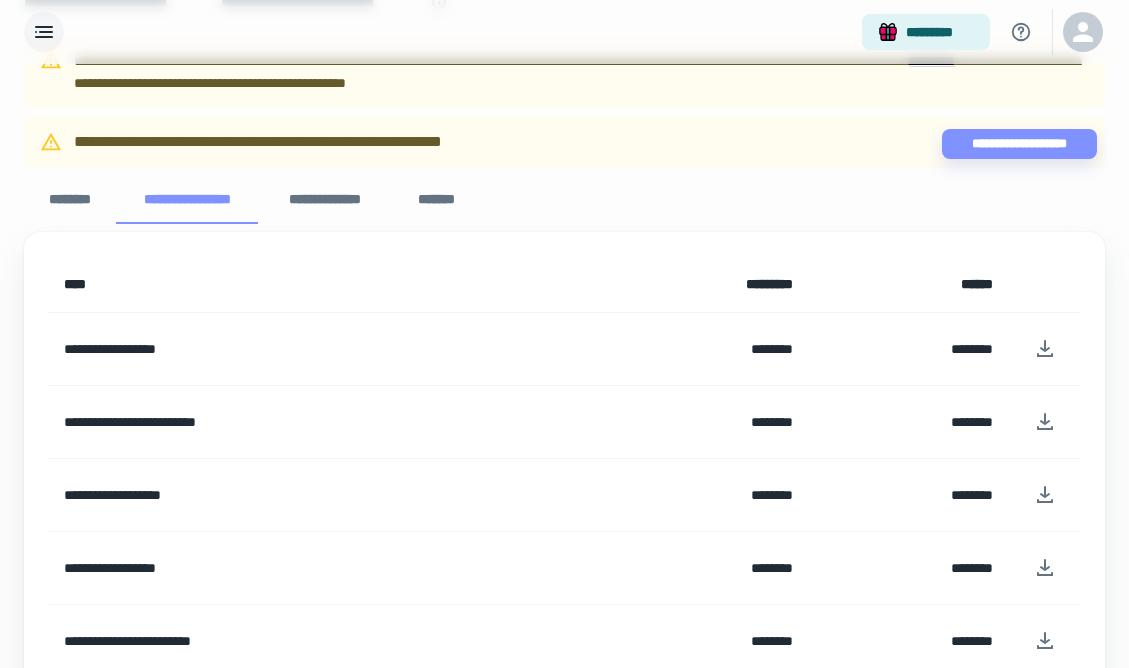 click on "********" at bounding box center [70, 200] 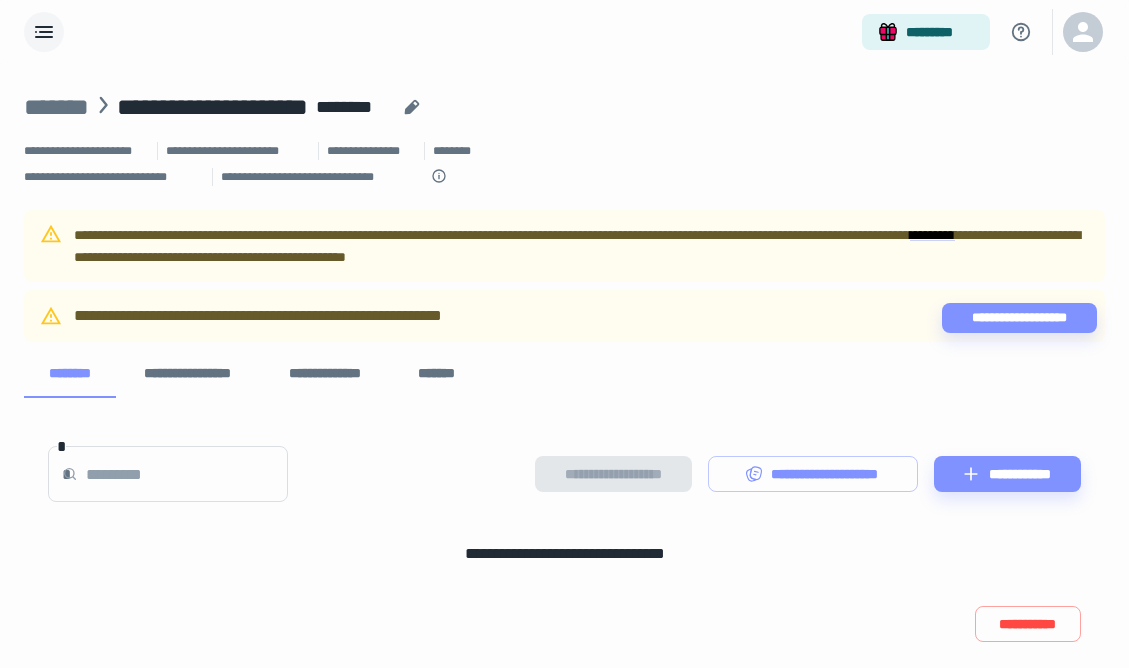 scroll, scrollTop: 54, scrollLeft: 0, axis: vertical 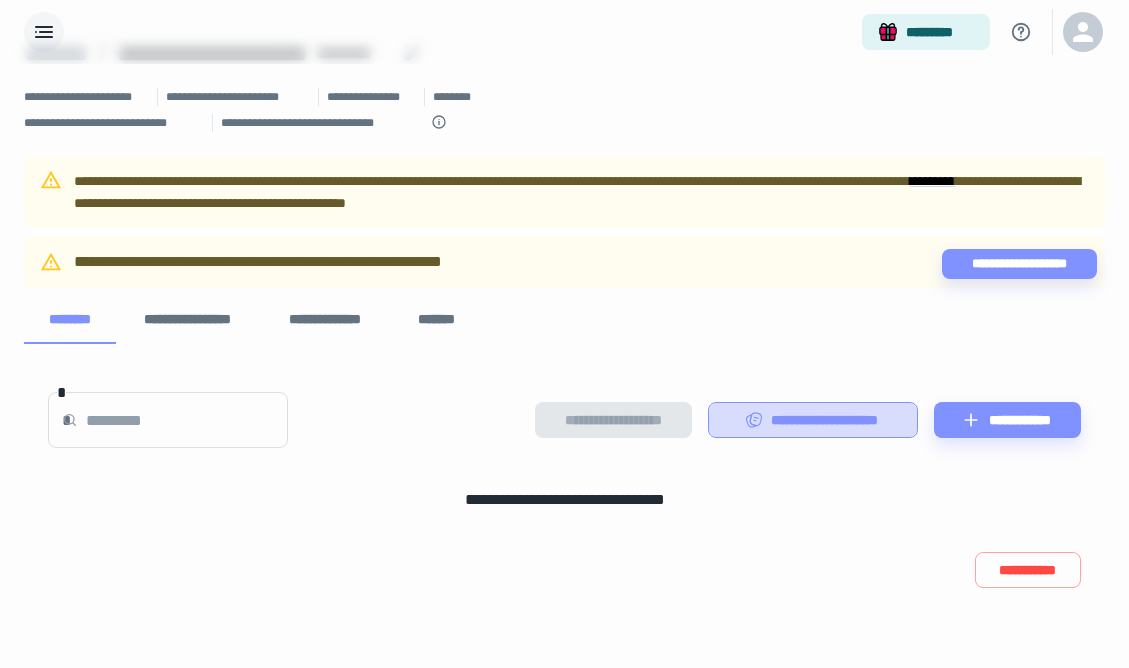 click on "**********" at bounding box center (813, 420) 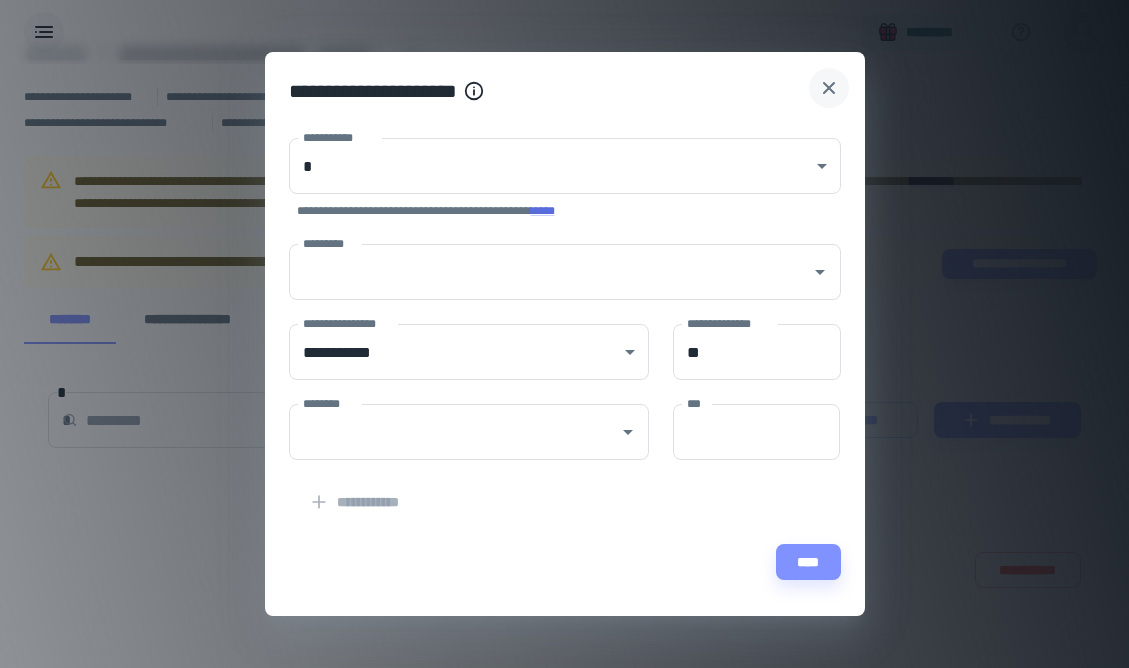 click 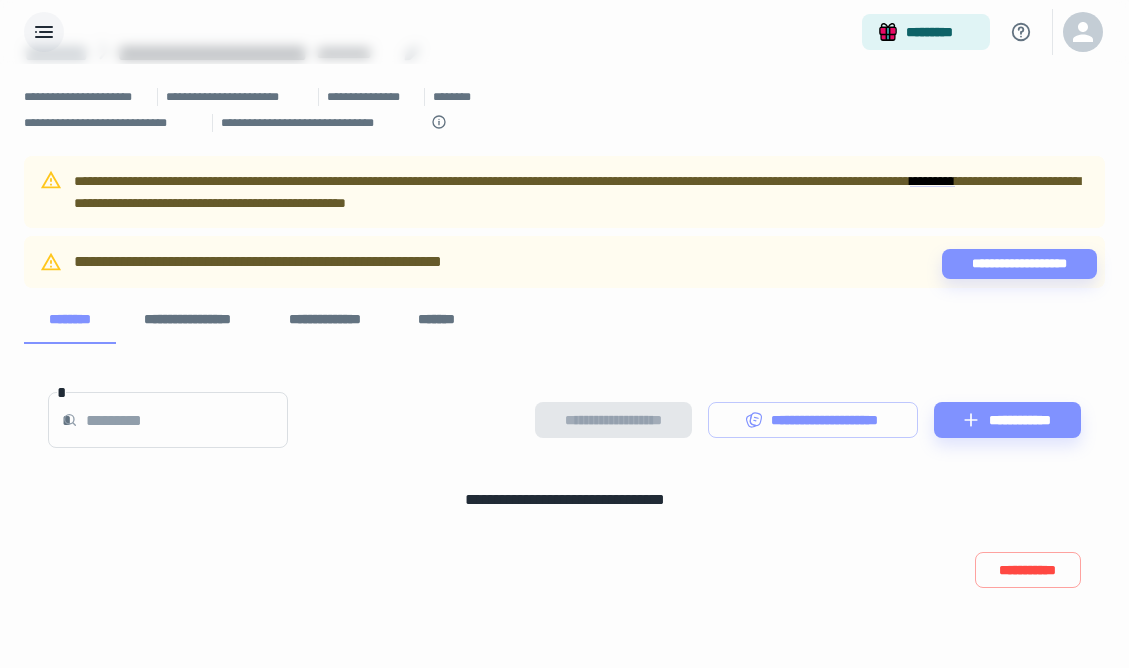 scroll, scrollTop: 0, scrollLeft: 0, axis: both 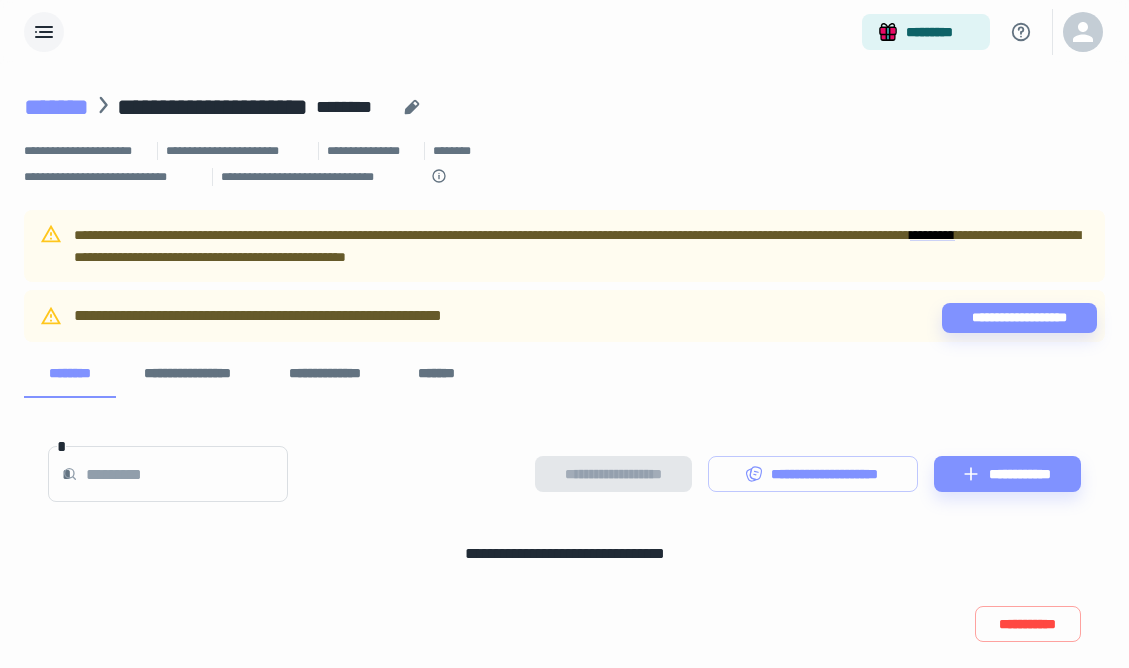 click on "*******" at bounding box center [56, 107] 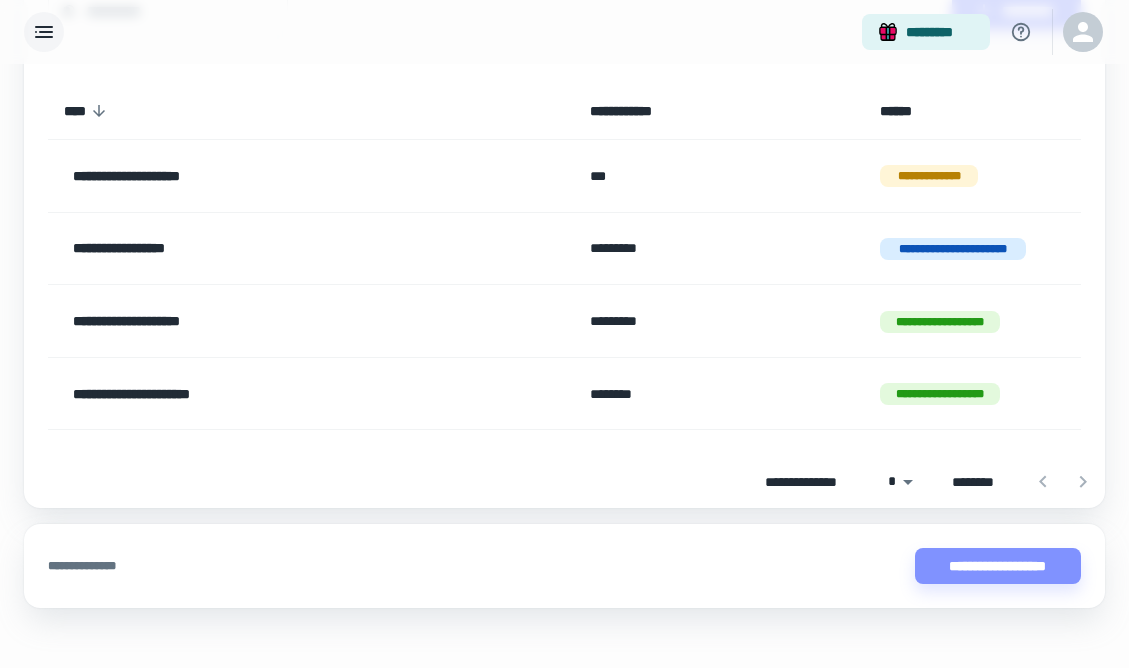 scroll, scrollTop: 202, scrollLeft: 0, axis: vertical 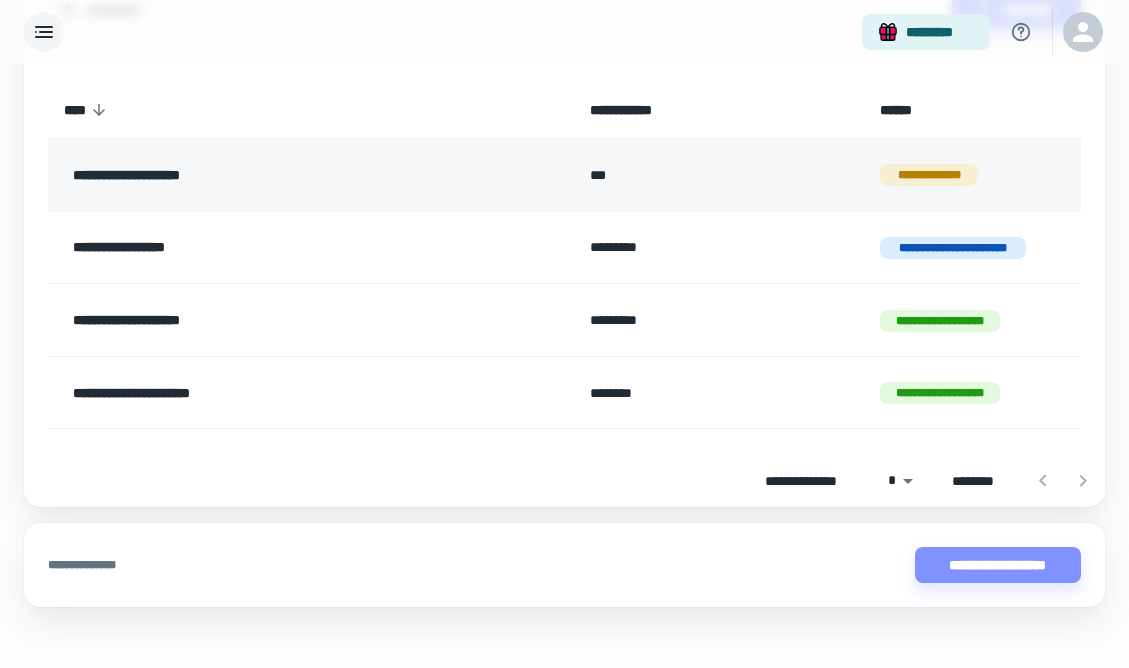 click on "**********" at bounding box center [263, 175] 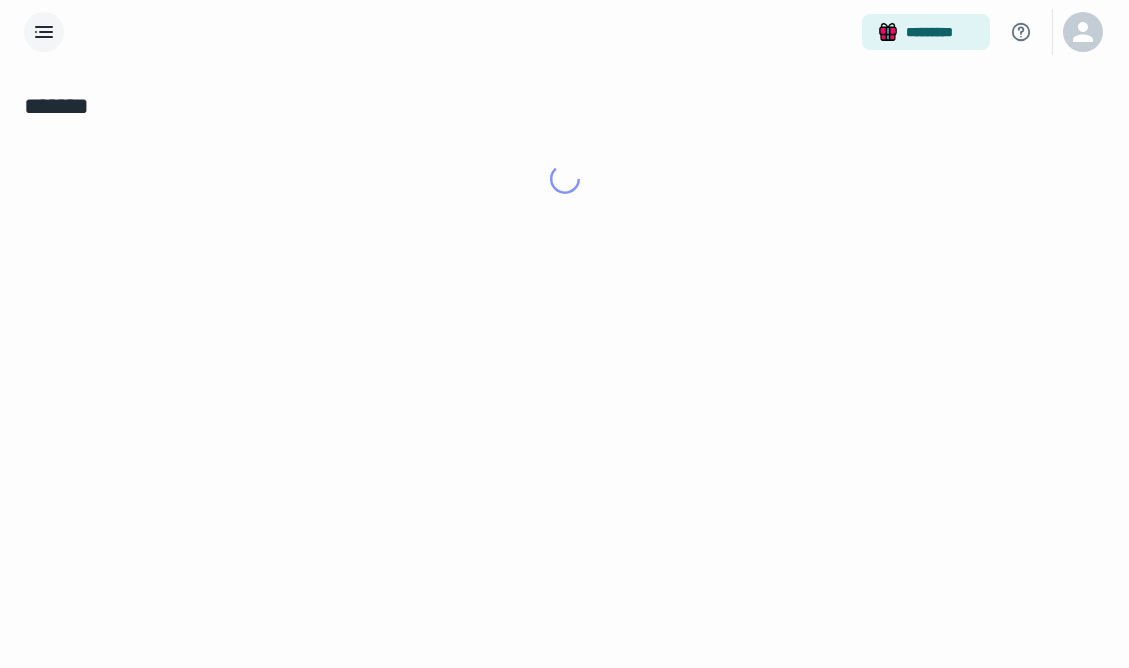 scroll, scrollTop: 0, scrollLeft: 0, axis: both 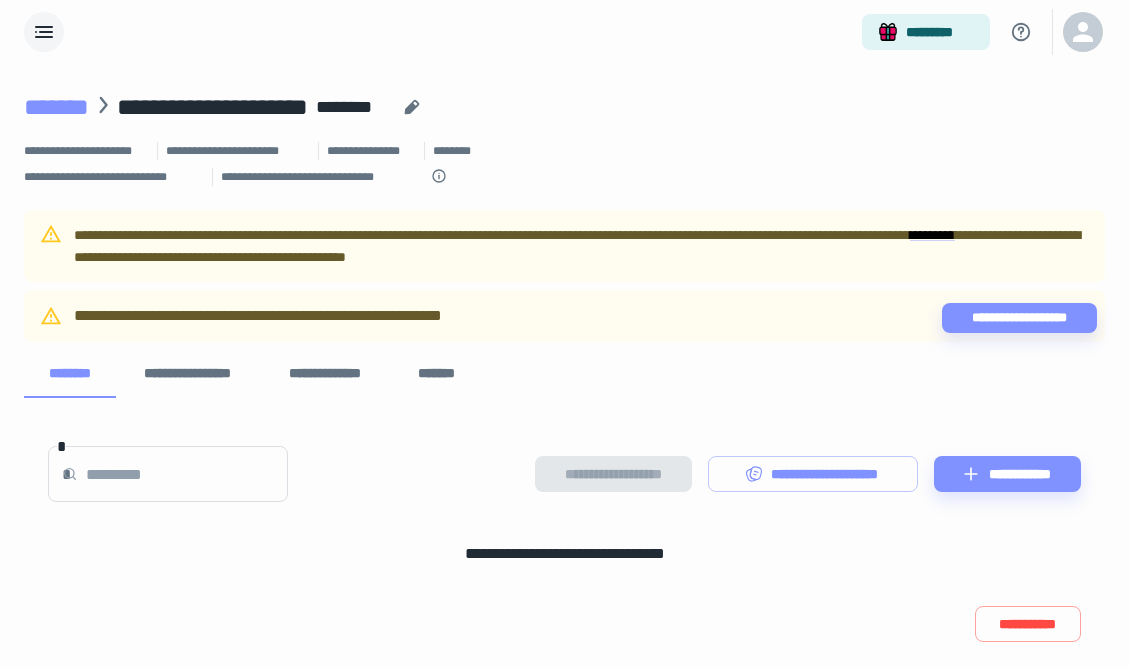 click on "*******" at bounding box center [56, 107] 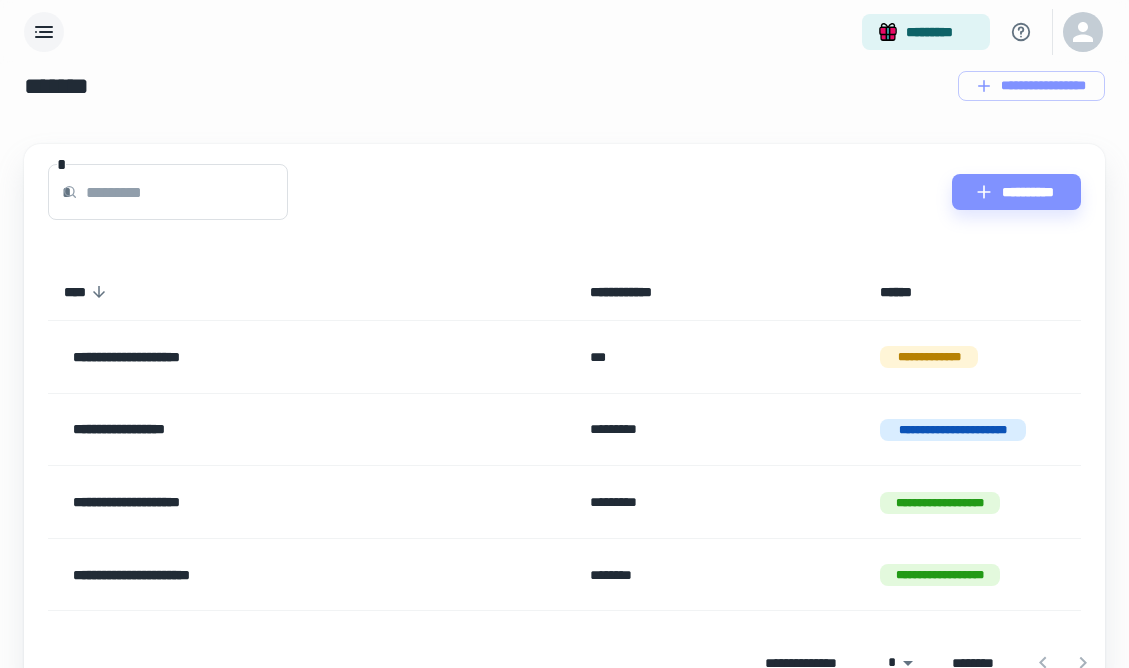 scroll, scrollTop: 0, scrollLeft: 0, axis: both 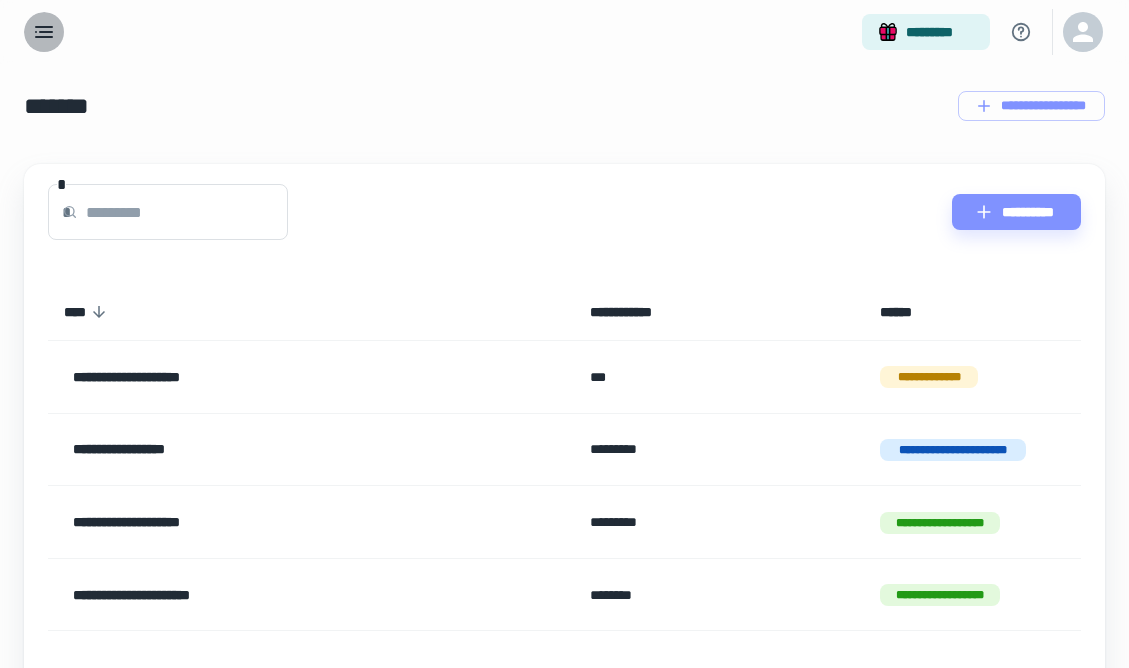 click 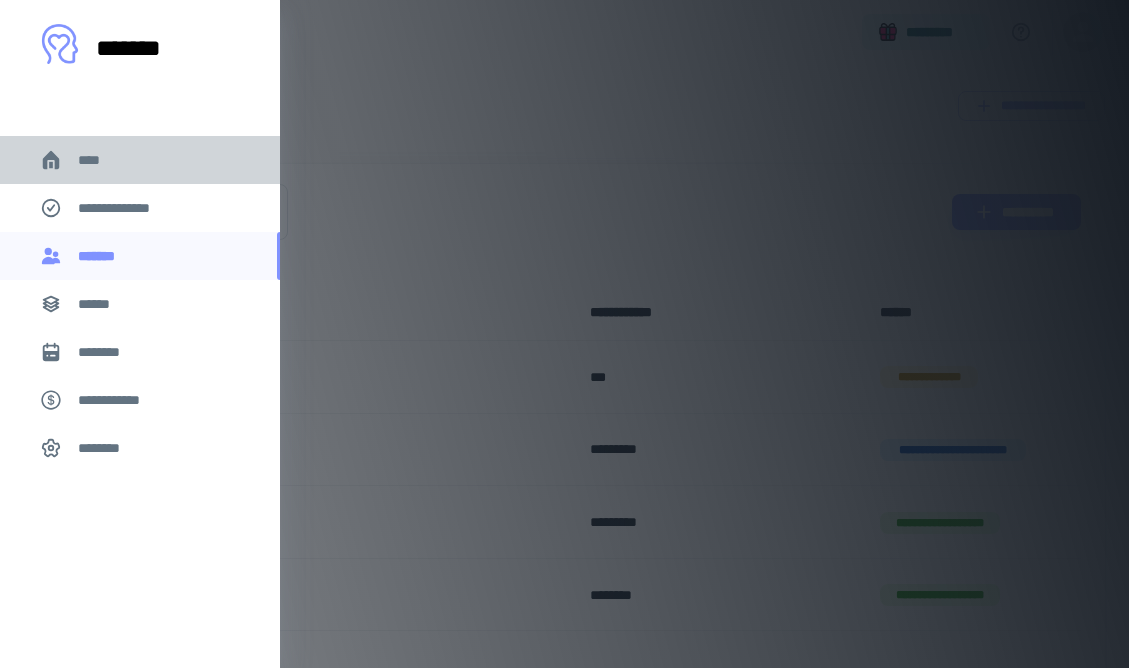 click on "****" at bounding box center [97, 160] 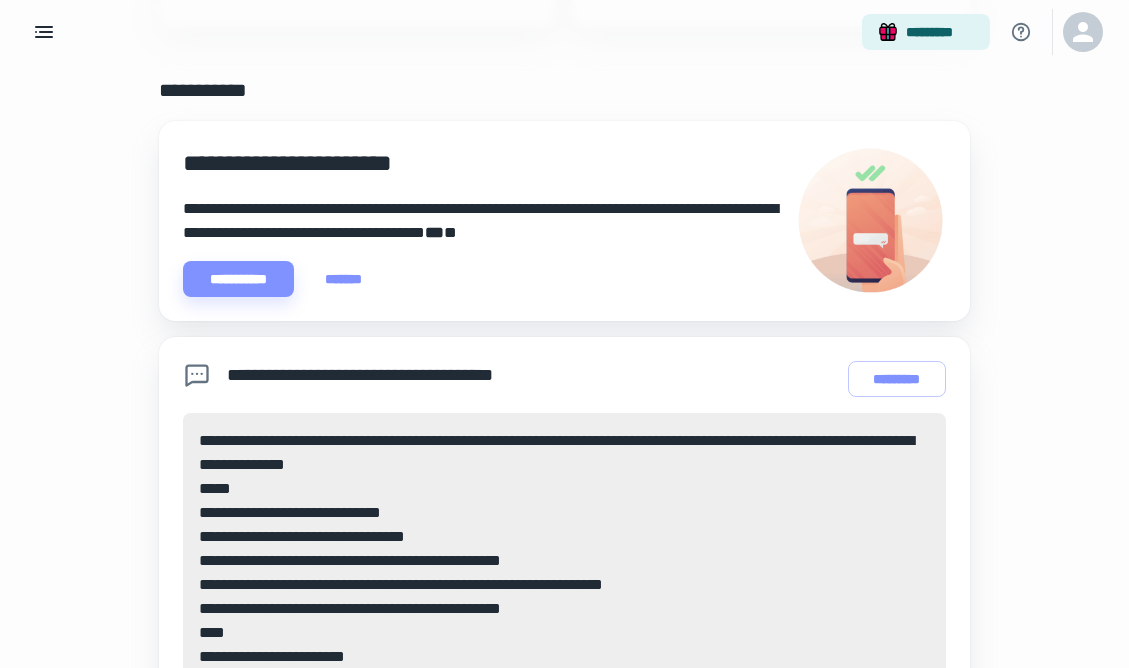 scroll, scrollTop: 0, scrollLeft: 0, axis: both 